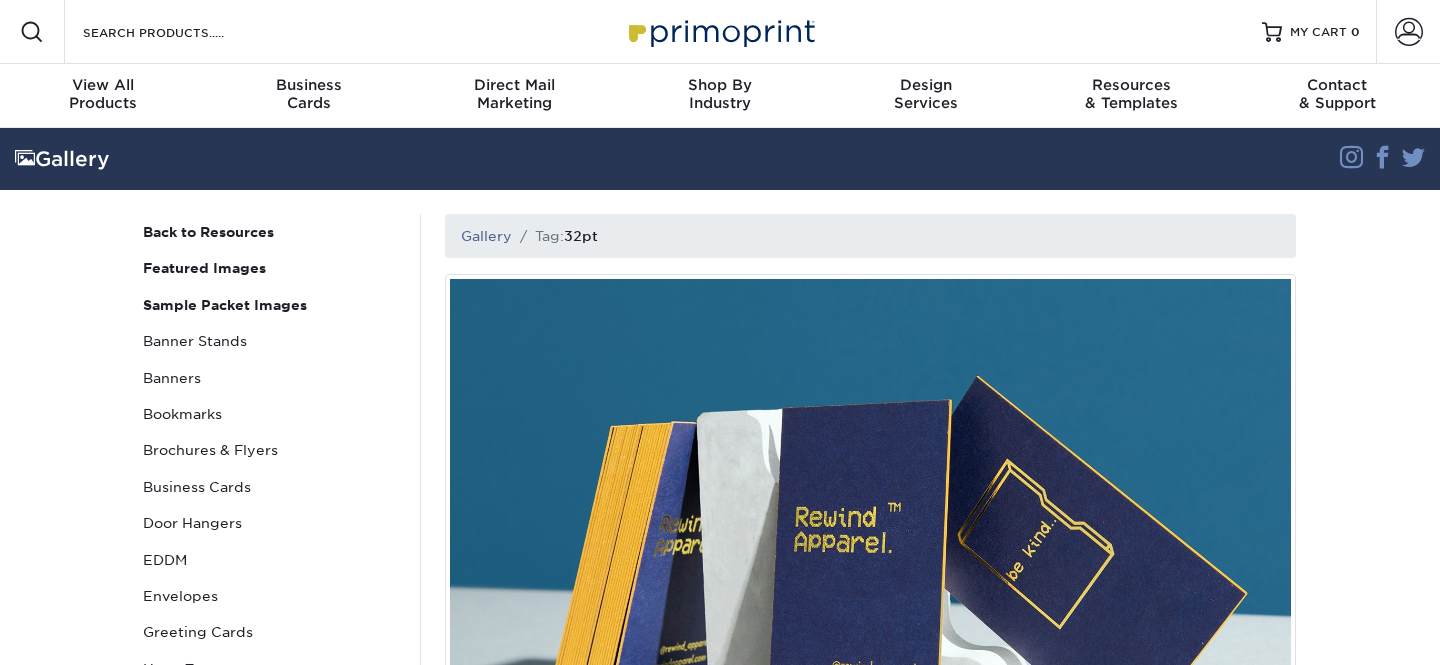 scroll, scrollTop: 0, scrollLeft: 0, axis: both 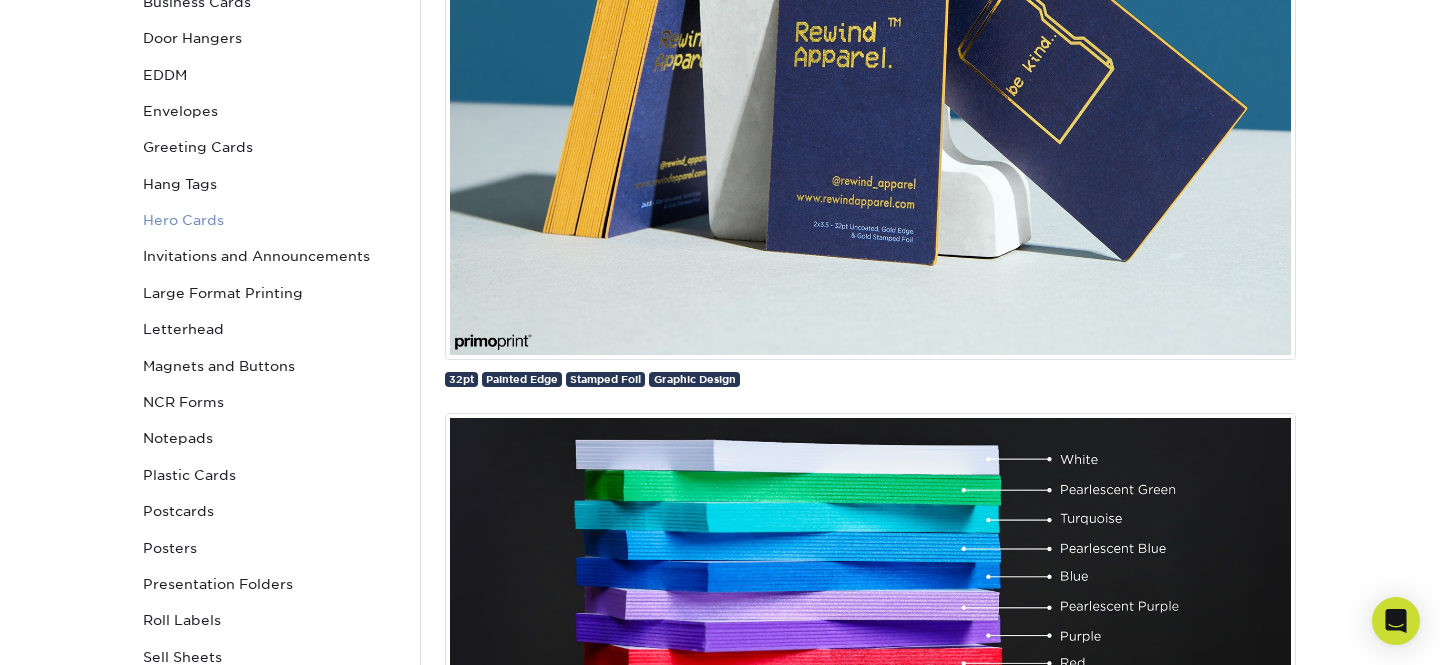 click on "Hero Cards" at bounding box center (270, 220) 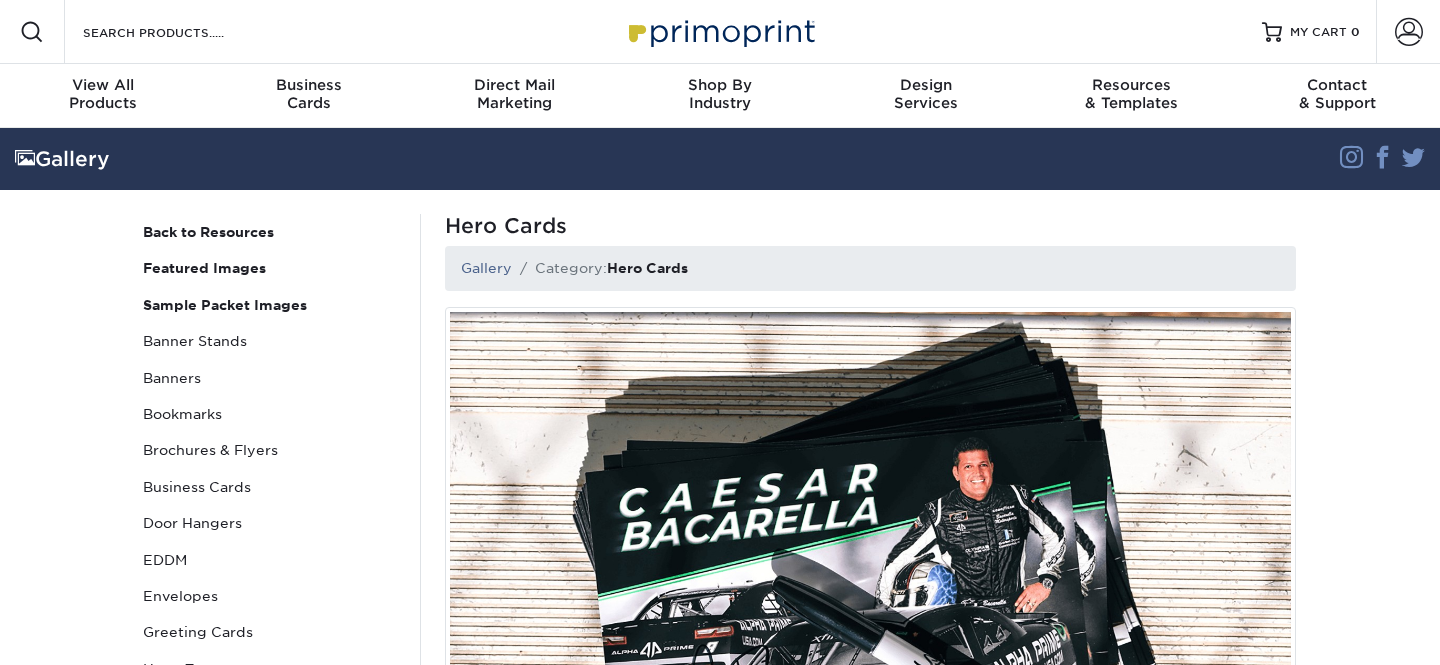 scroll, scrollTop: 0, scrollLeft: 0, axis: both 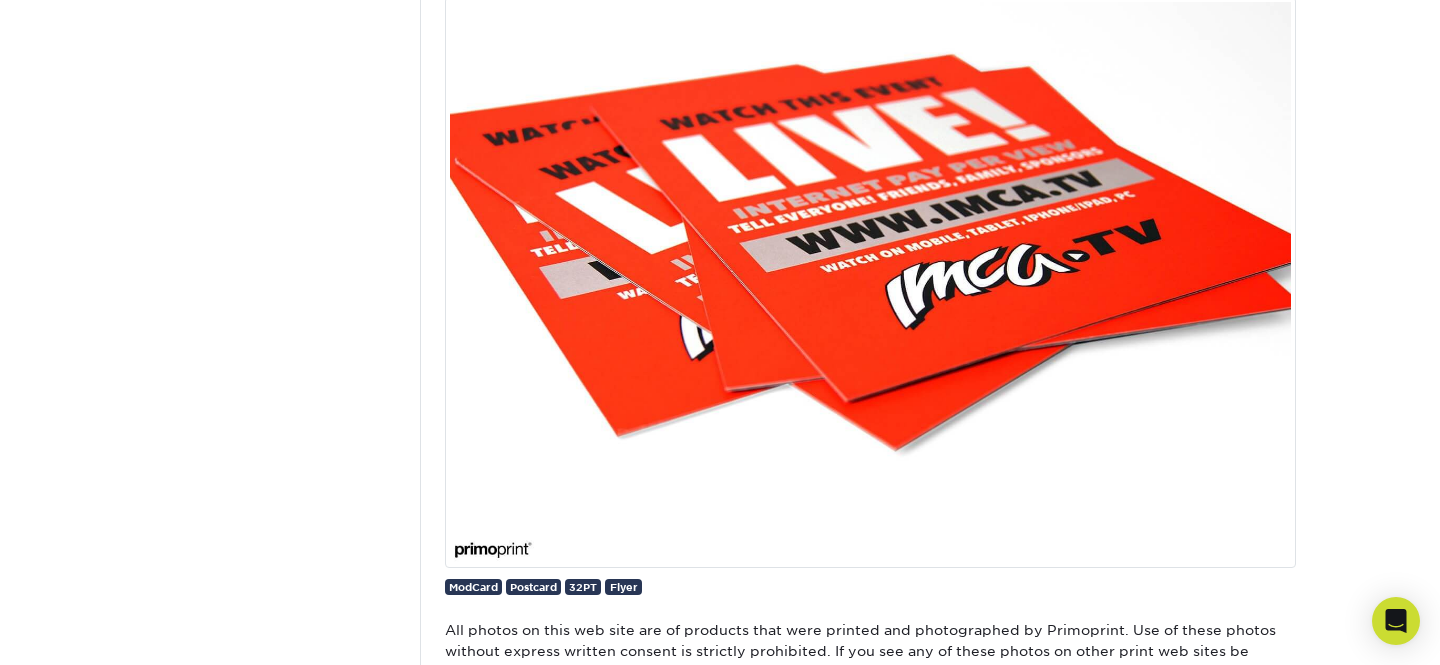 click at bounding box center [870, 282] 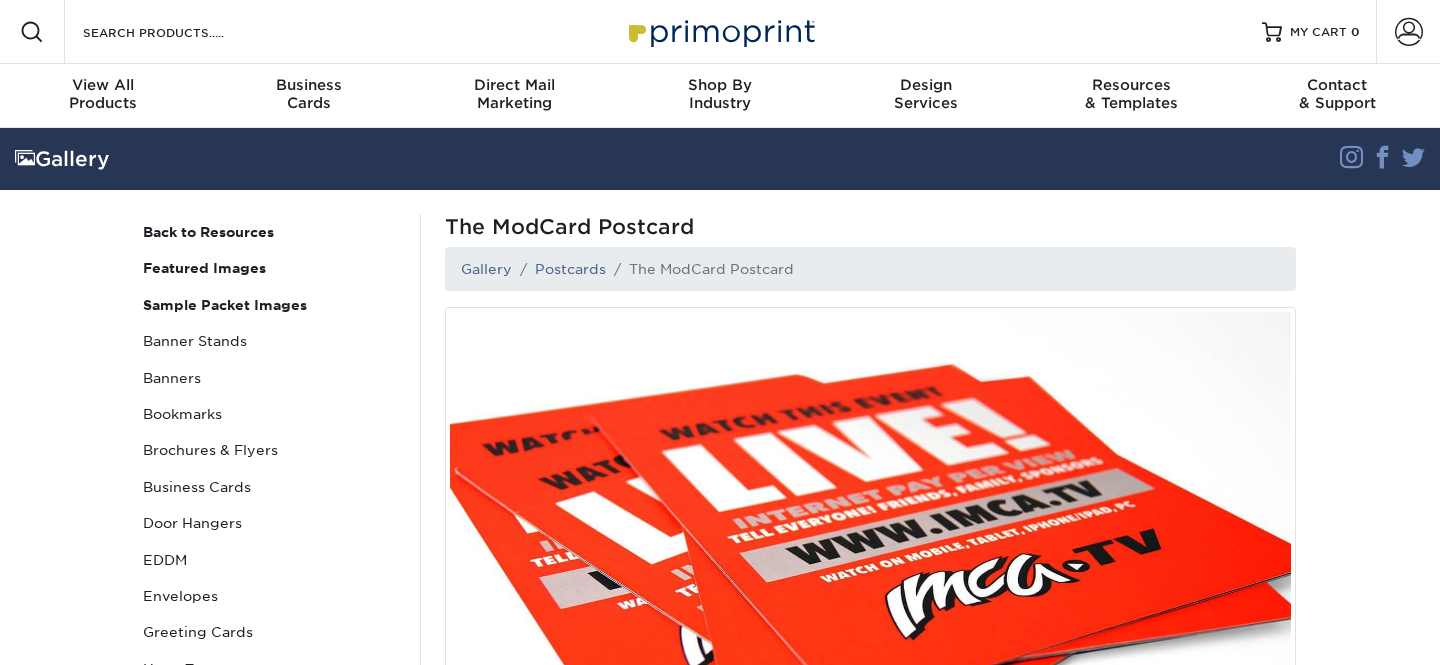 scroll, scrollTop: 0, scrollLeft: 0, axis: both 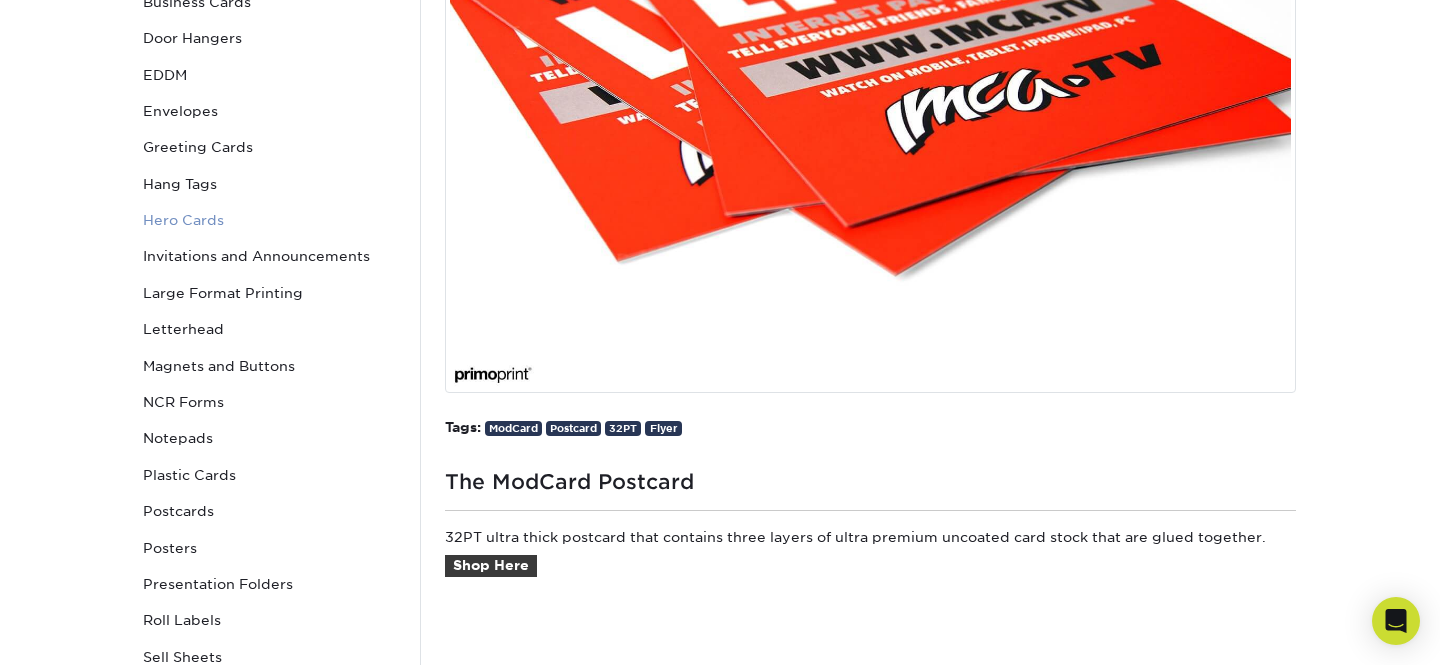 click on "Hero Cards" at bounding box center [270, 220] 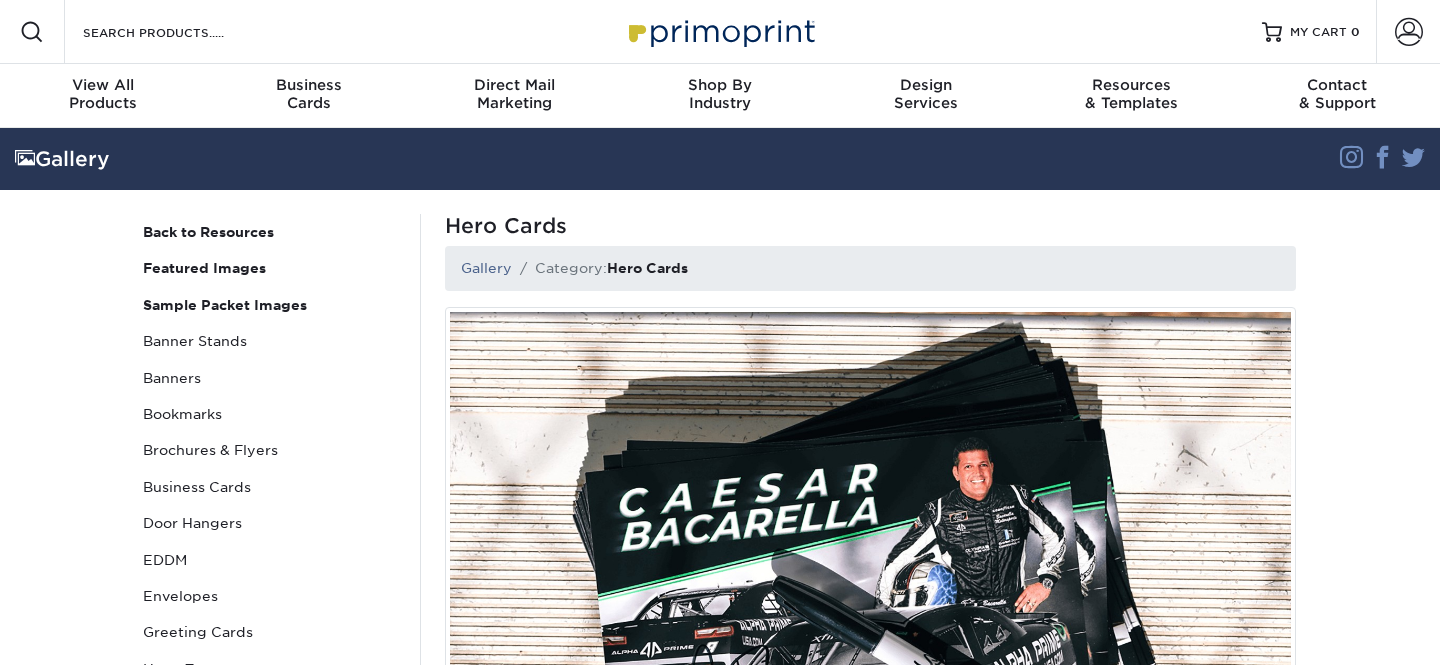 scroll, scrollTop: 0, scrollLeft: 0, axis: both 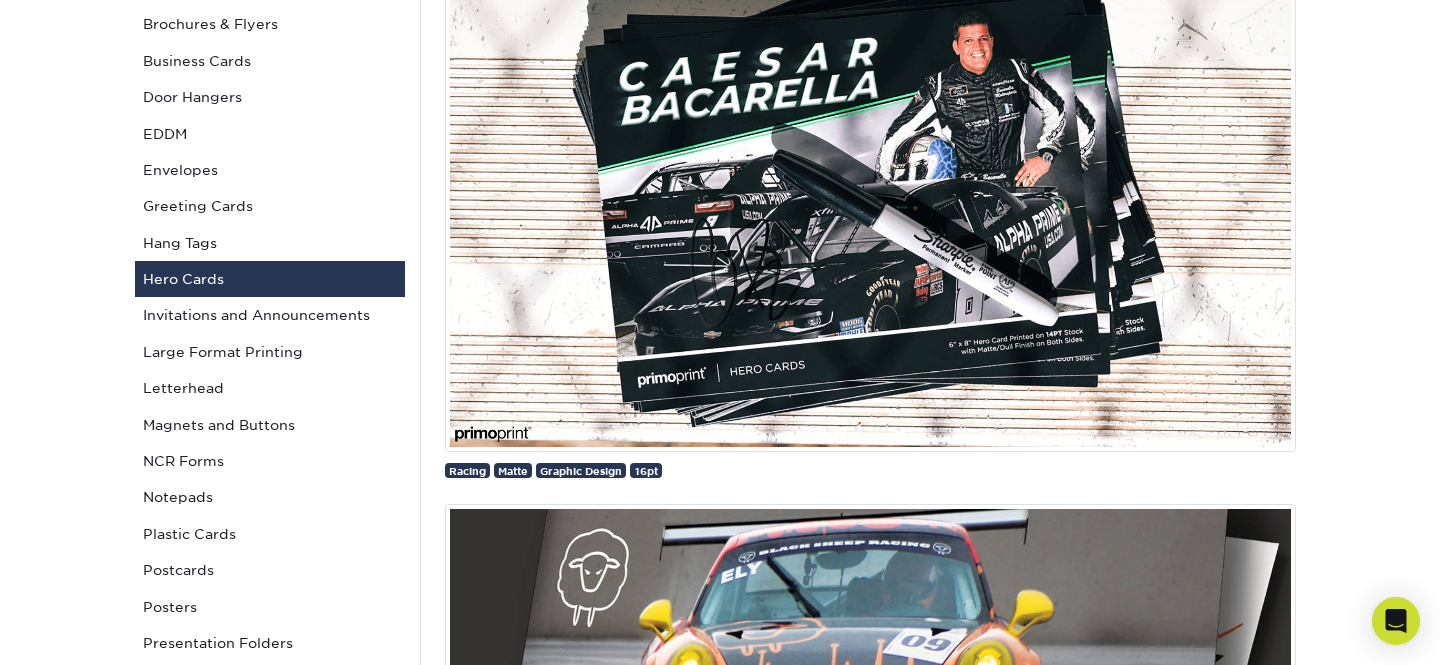 click at bounding box center (870, 166) 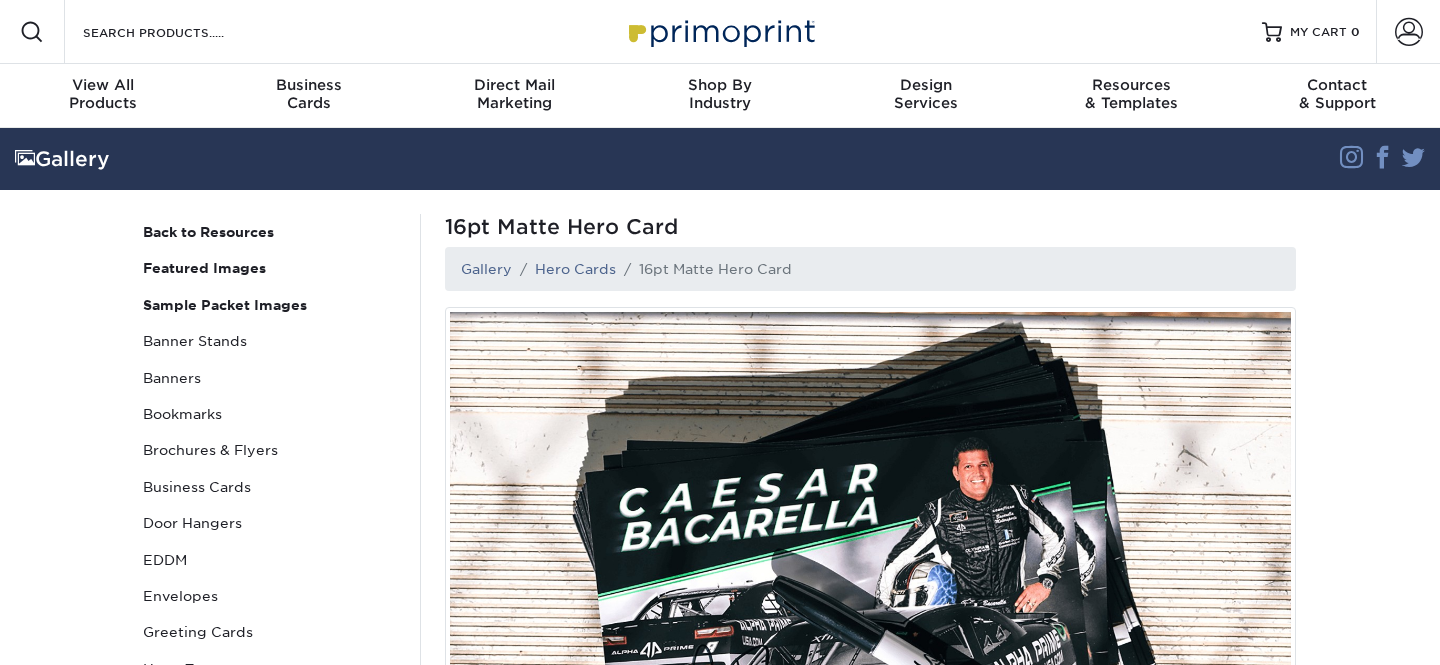 scroll, scrollTop: 0, scrollLeft: 0, axis: both 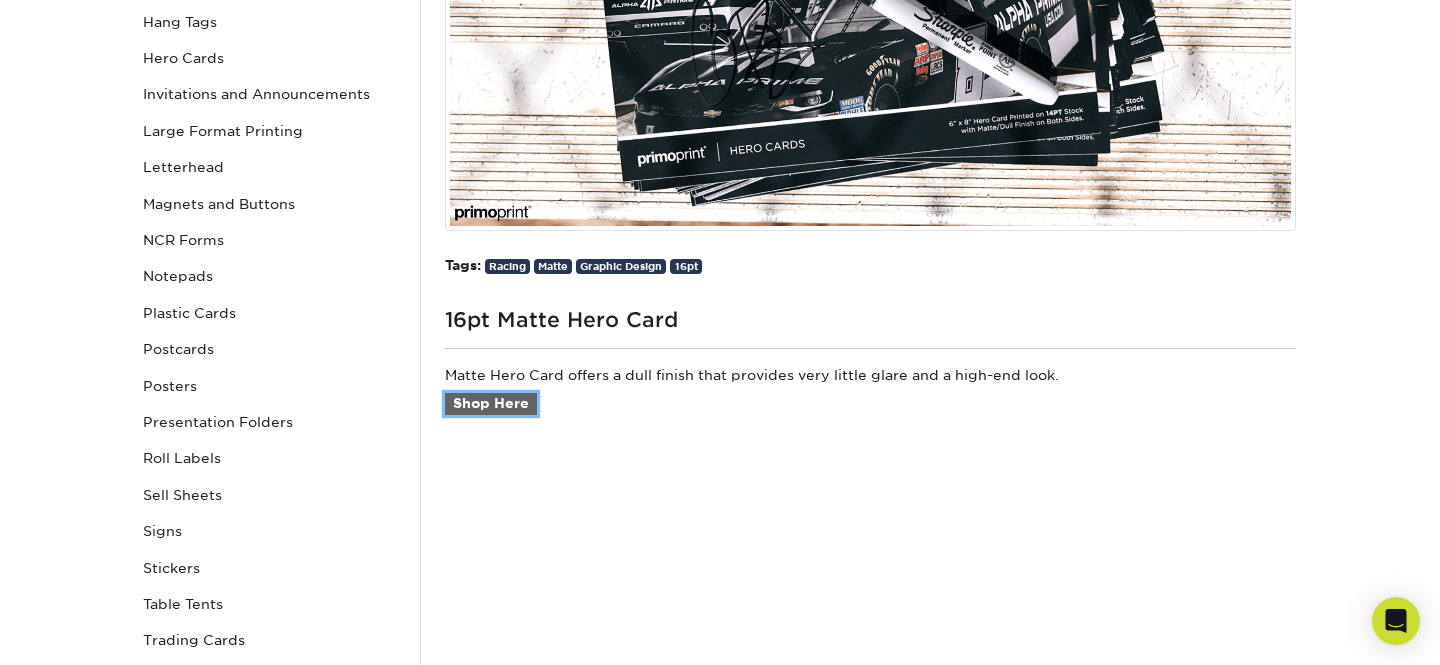 click on "Shop Here" at bounding box center [491, 404] 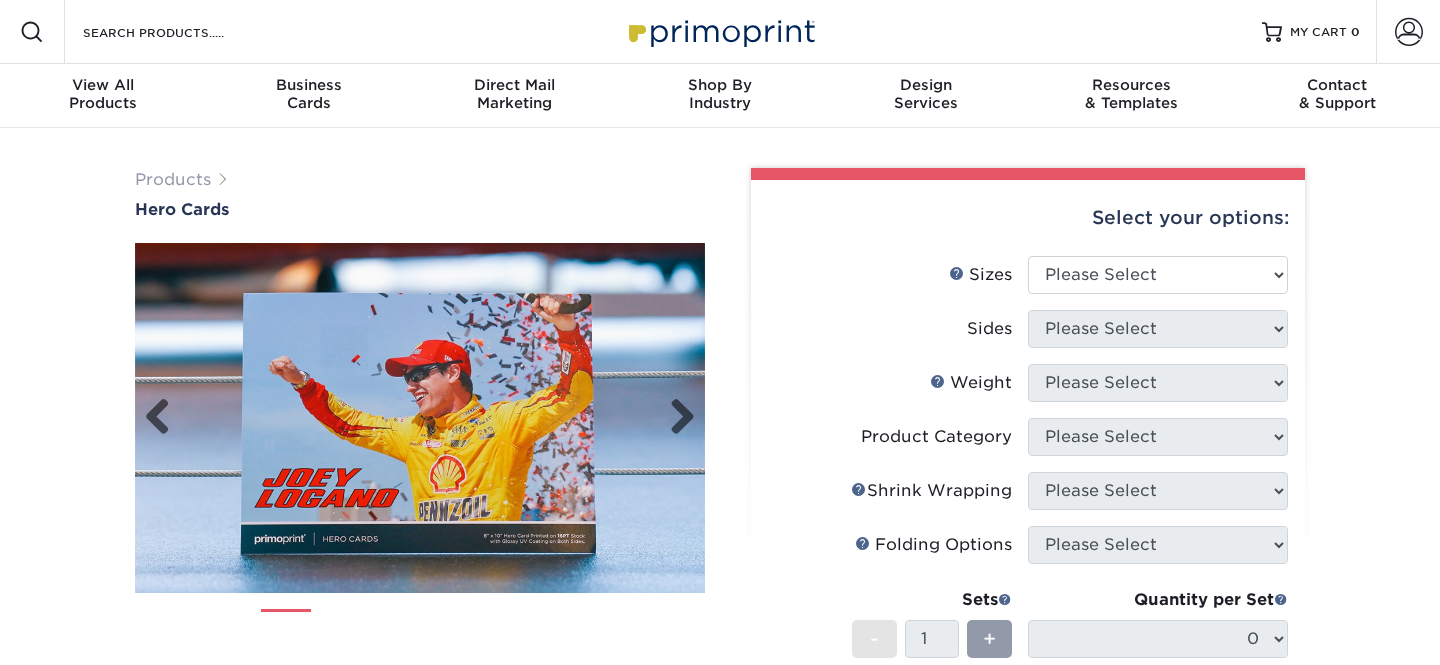scroll, scrollTop: 0, scrollLeft: 0, axis: both 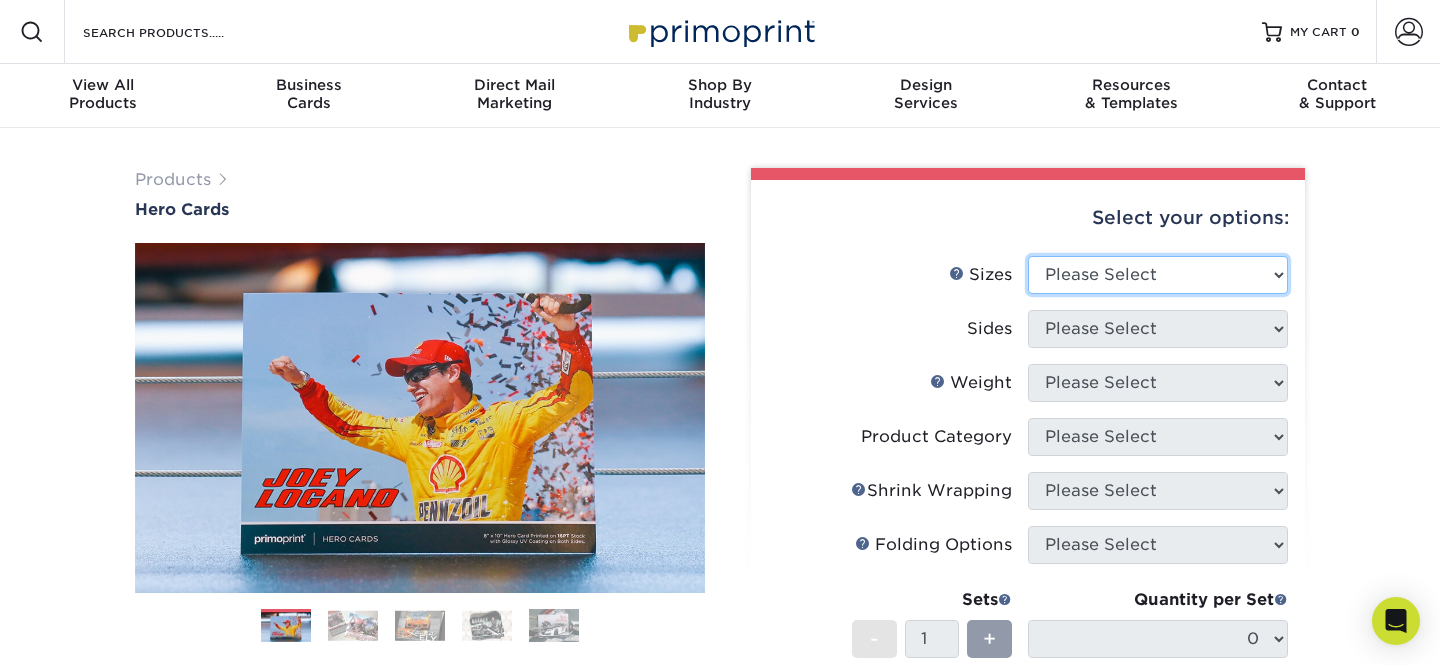 click on "Please Select
1.5" x 7"
4" x 6"
5" x 7"
6" x 8"
6" x 8.5"
6" x 9"
7" x 8.5"
7.5" x 8.5"
8" x 10" 8.5" x 11"" at bounding box center [1158, 275] 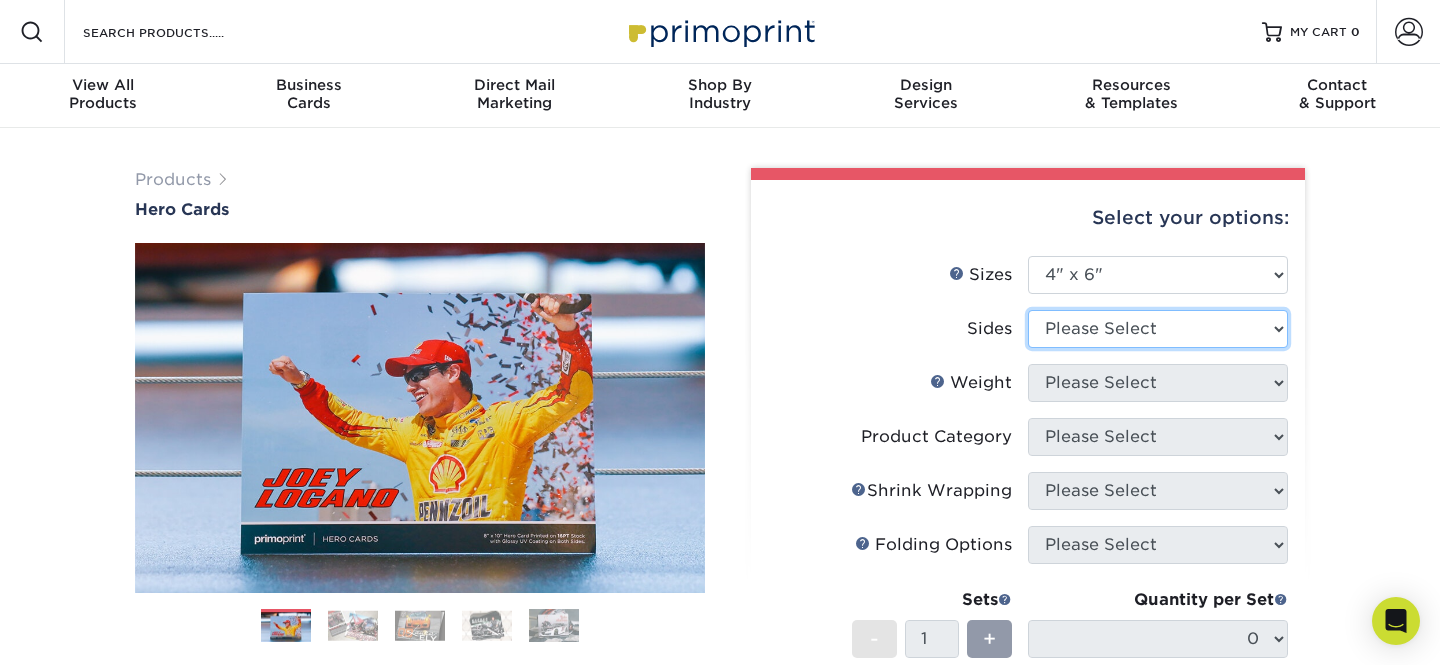 click on "Please Select Print Both Sides Print Front Only" at bounding box center (1158, 329) 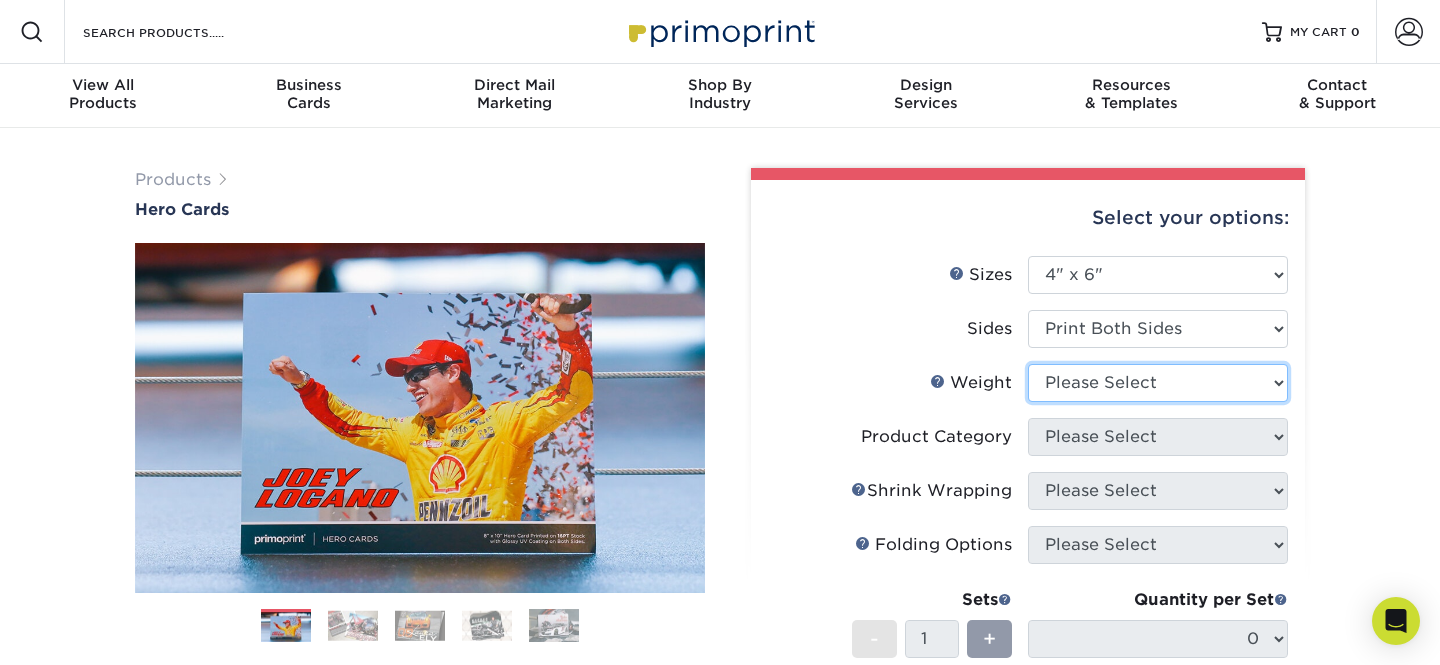 click on "Please Select 14PT 100LB 16PT" at bounding box center [1158, 383] 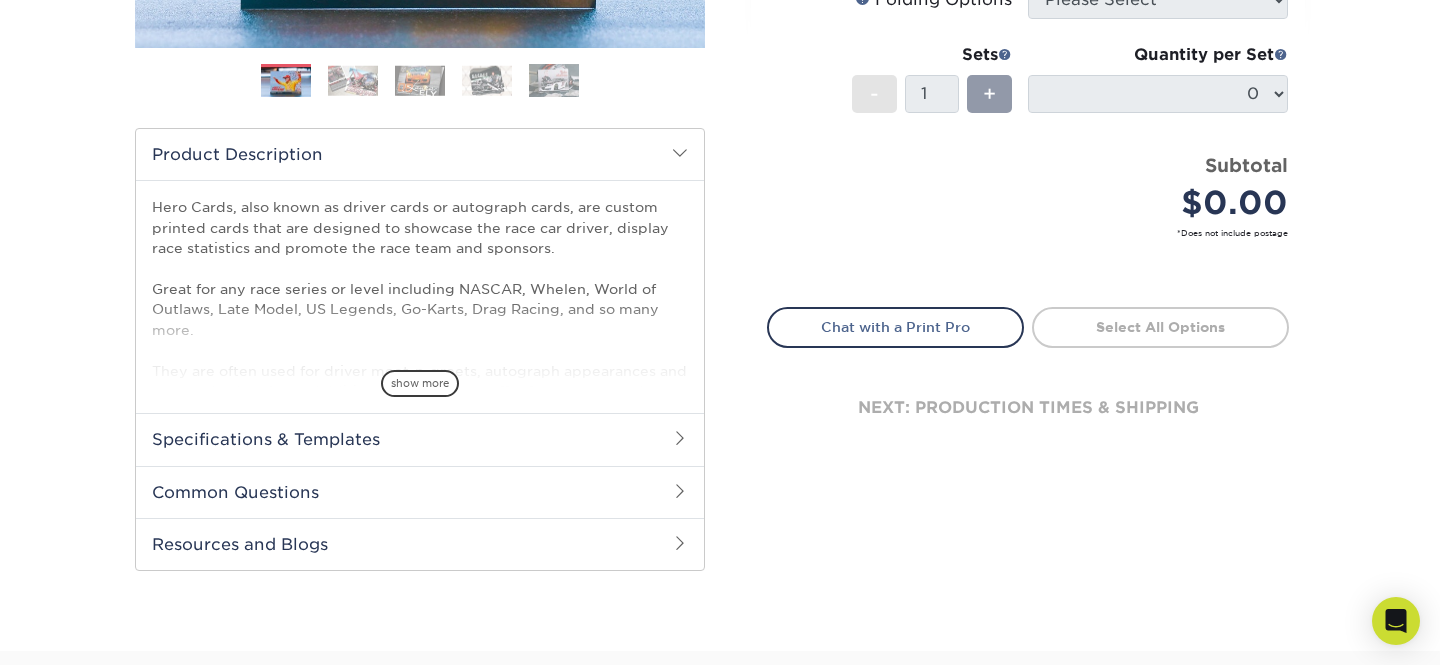 scroll, scrollTop: 547, scrollLeft: 0, axis: vertical 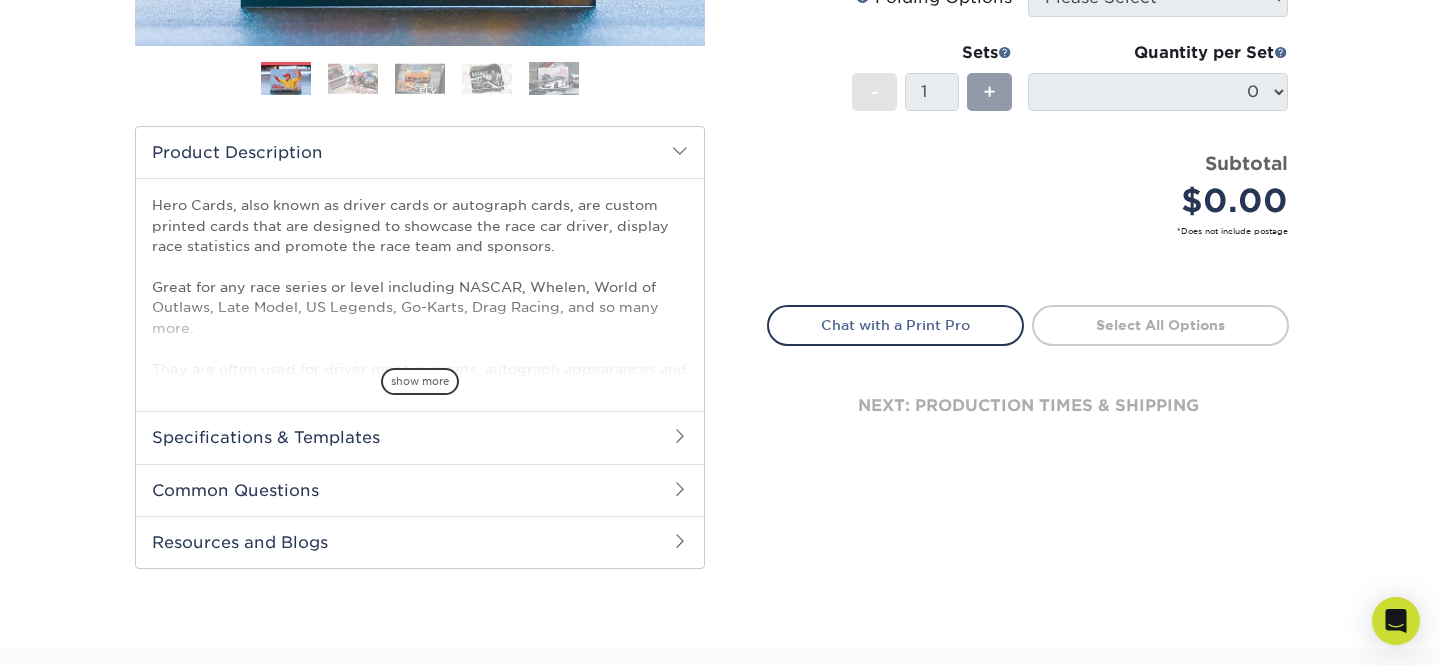 click on "Common Questions" at bounding box center [420, 490] 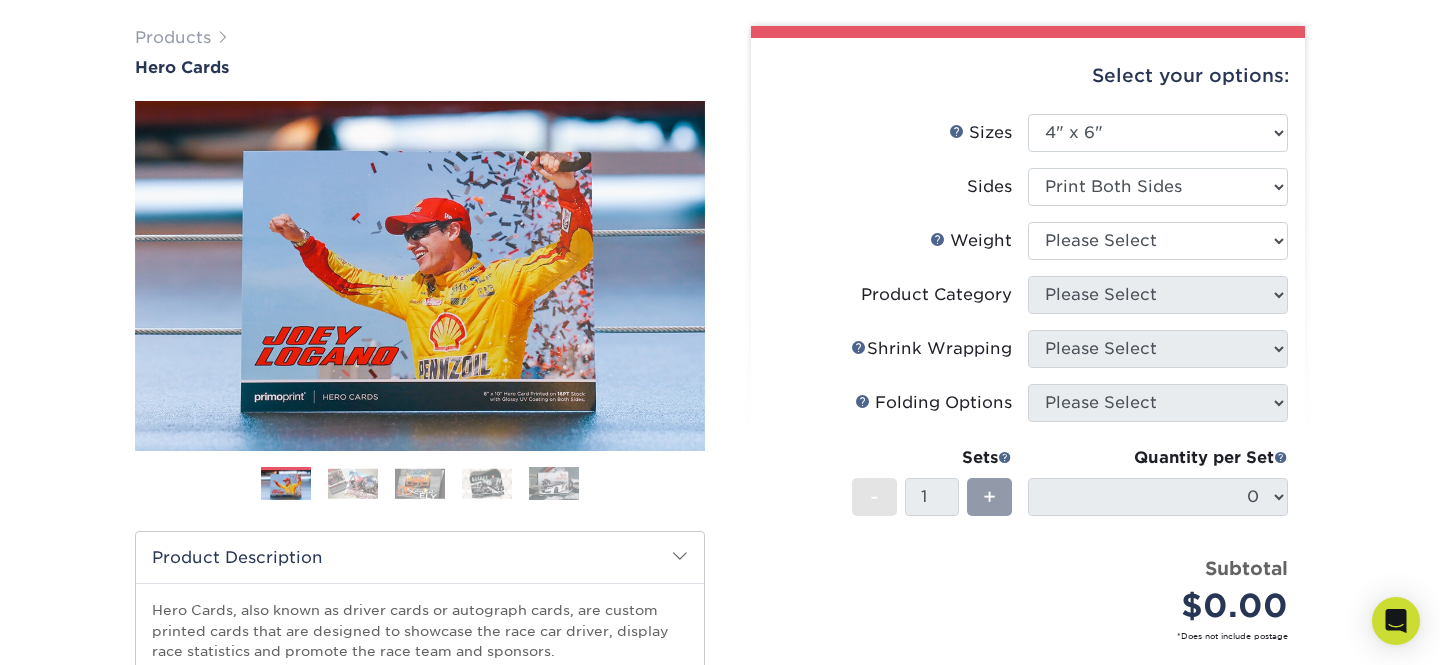 scroll, scrollTop: 0, scrollLeft: 0, axis: both 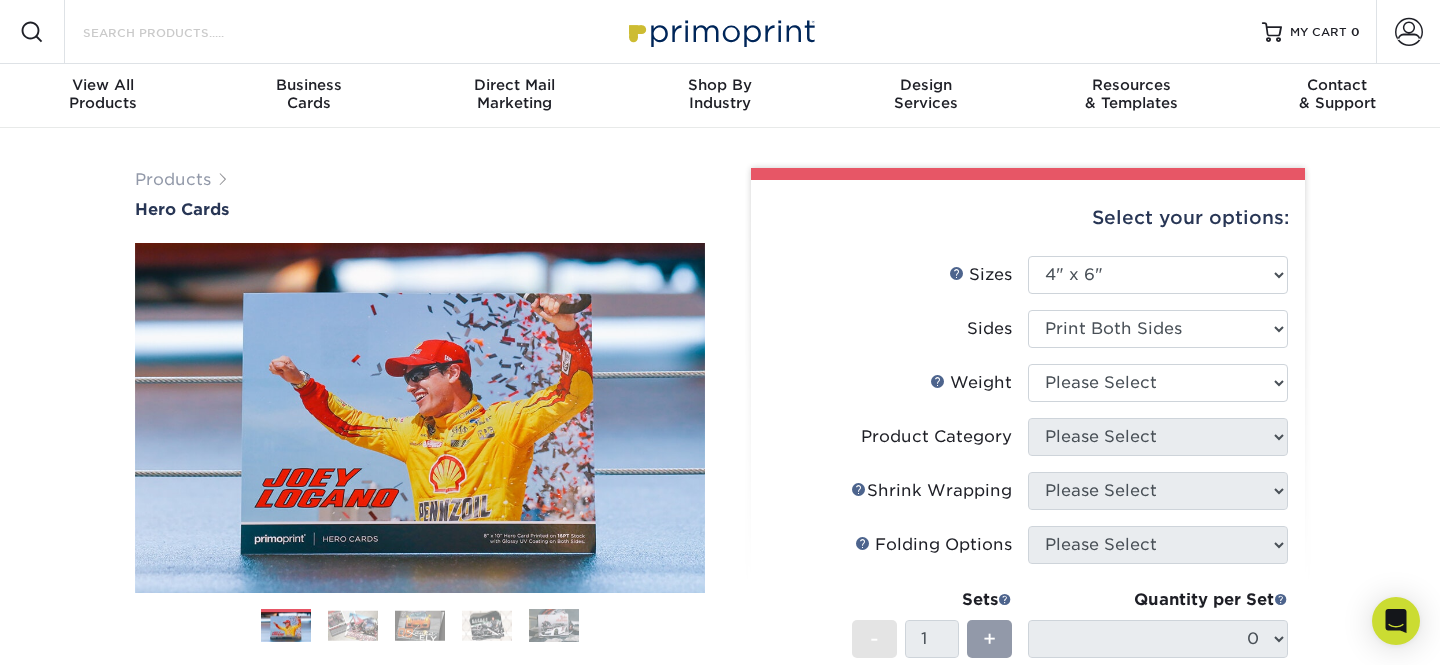 click on "Search Products" at bounding box center [178, 32] 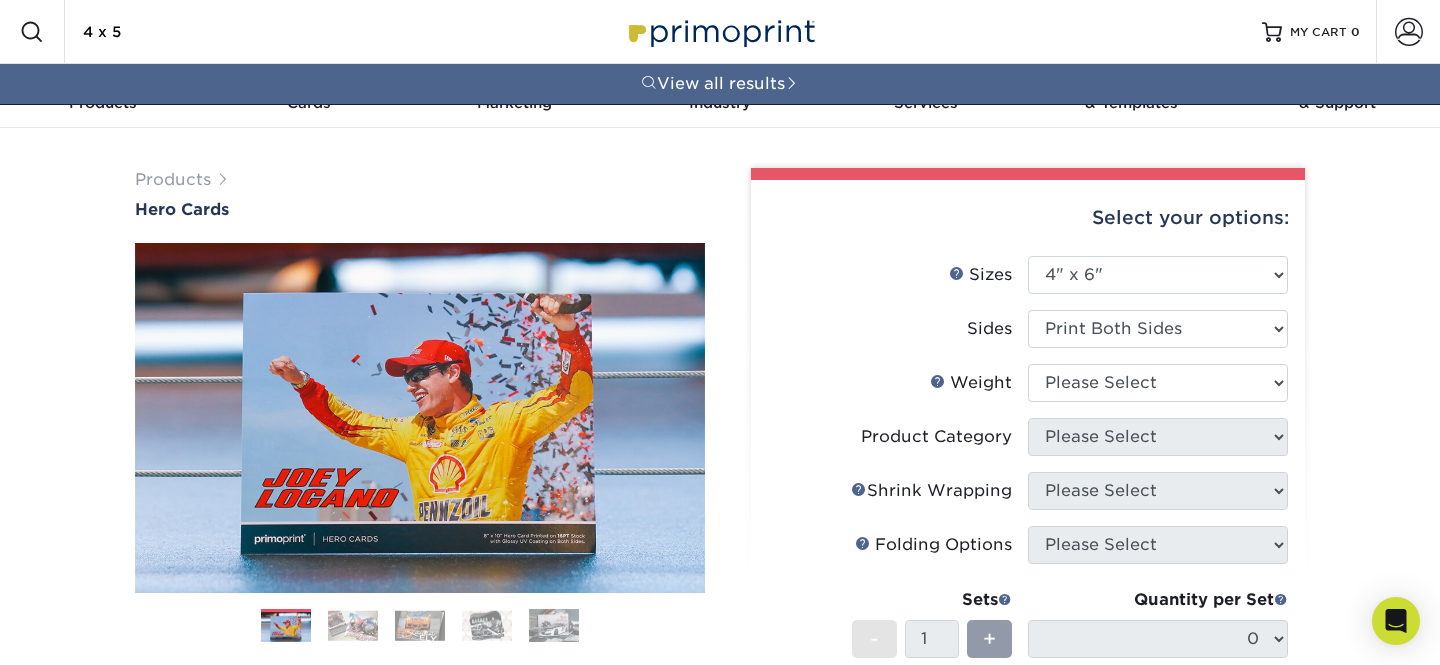 type on "4 x 5" 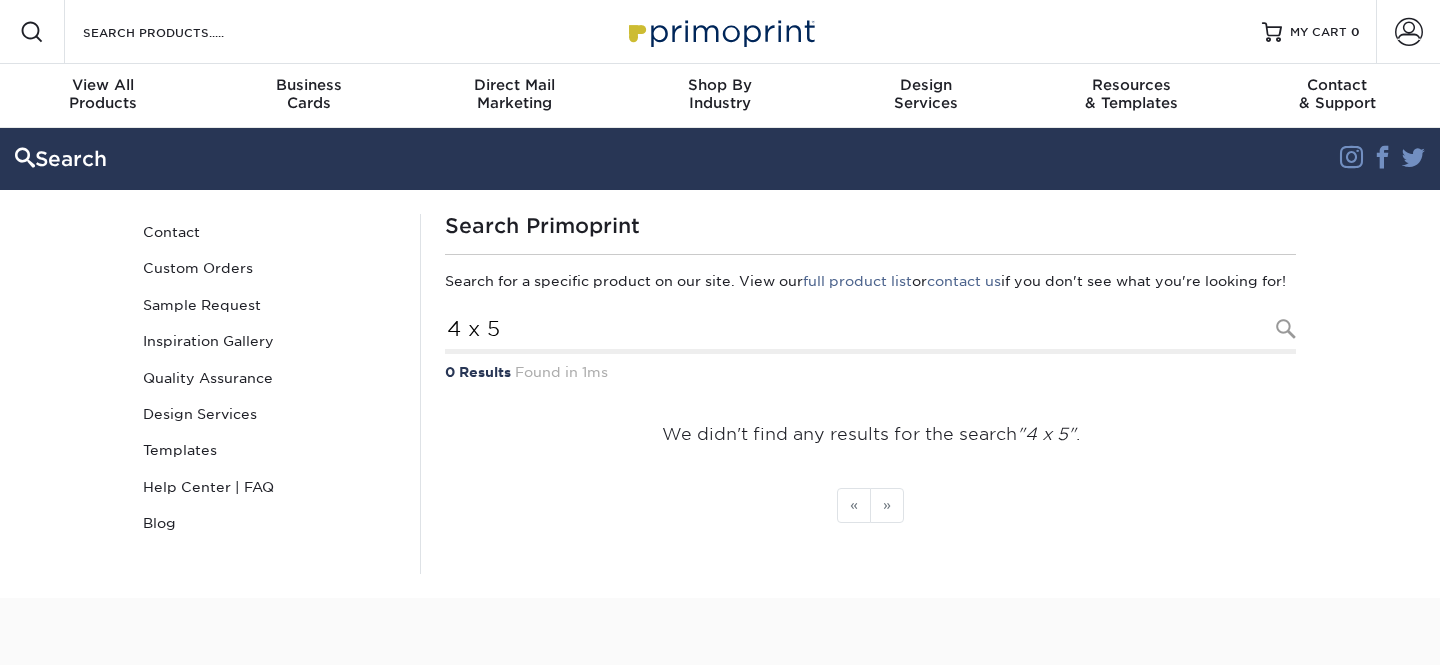 scroll, scrollTop: 0, scrollLeft: 0, axis: both 